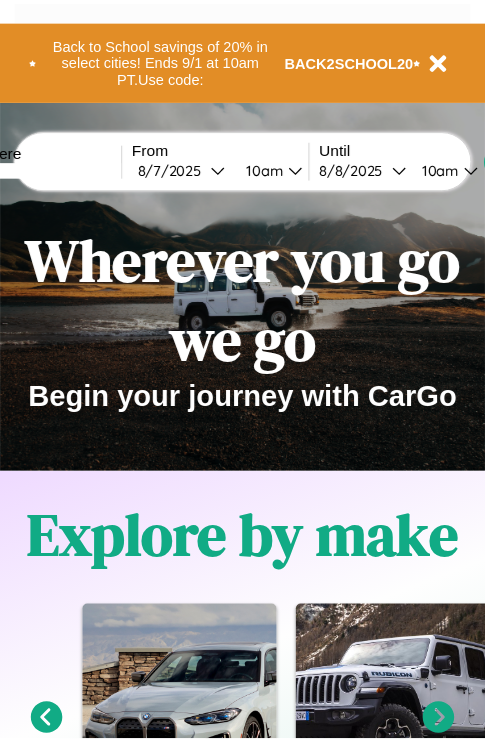 scroll, scrollTop: 0, scrollLeft: 0, axis: both 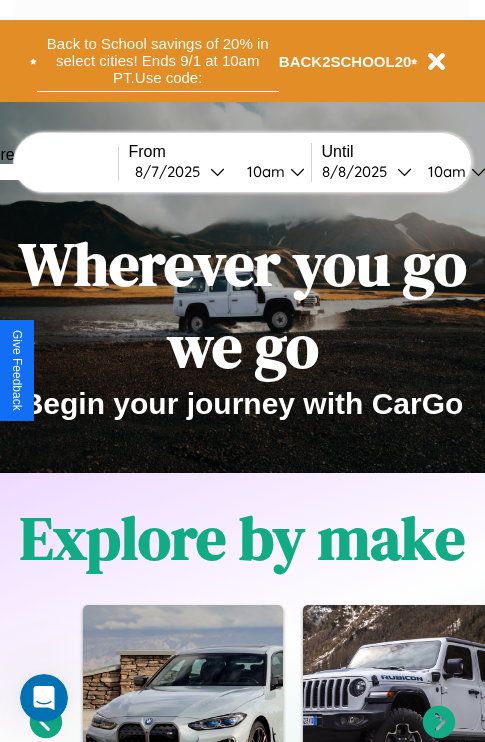 click on "Back to School savings of 20% in select cities! Ends 9/1 at 10am PT.  Use code:" at bounding box center [158, 61] 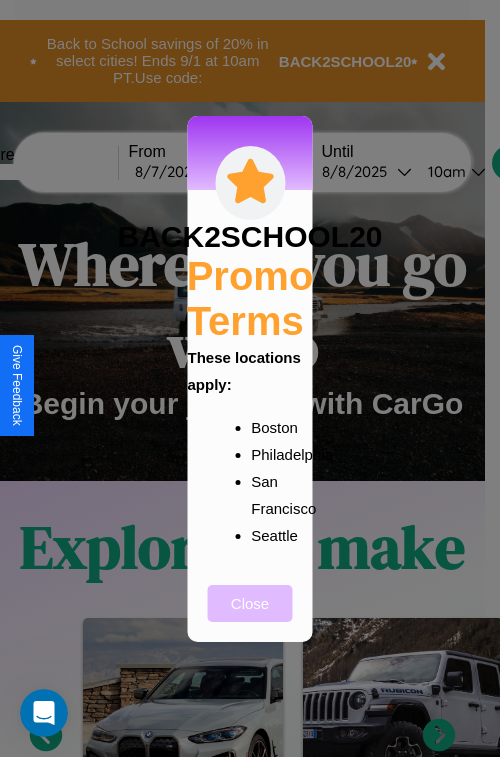 click on "Close" at bounding box center [250, 603] 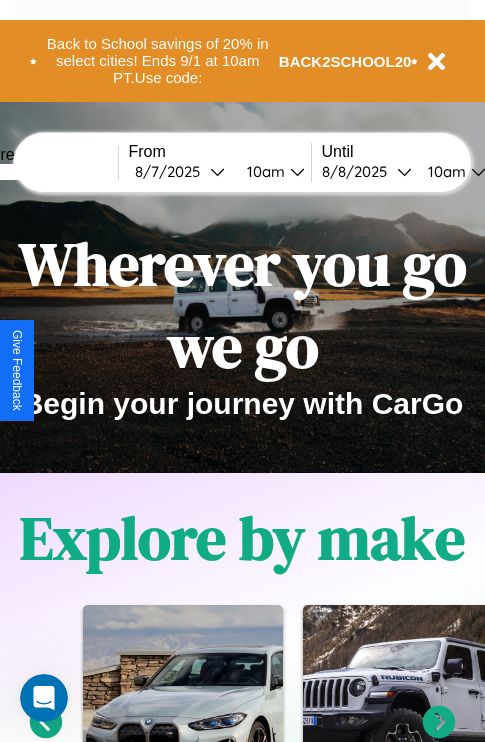 click at bounding box center [43, 172] 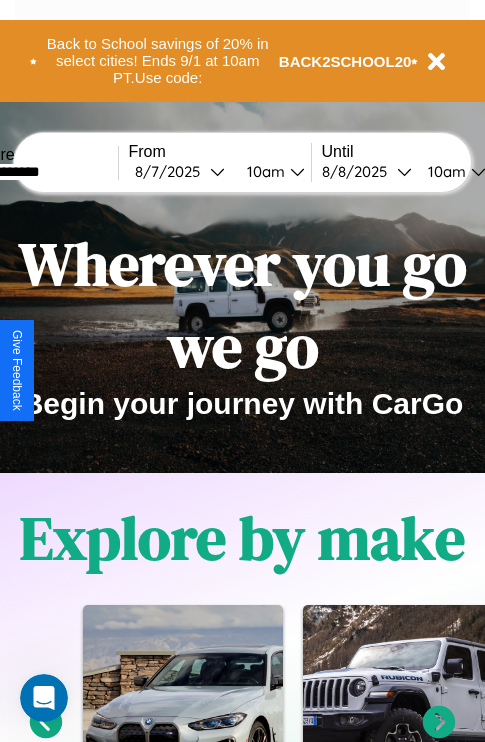 type on "**********" 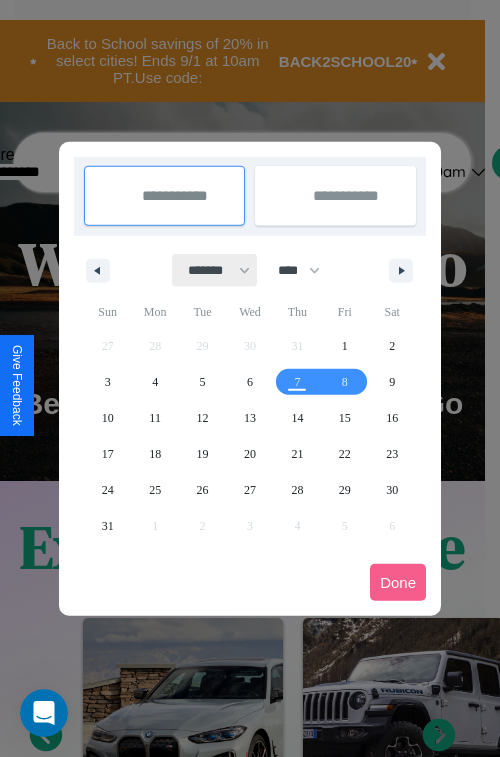 click on "******* ******** ***** ***** *** **** **** ****** ********* ******* ******** ********" at bounding box center [215, 270] 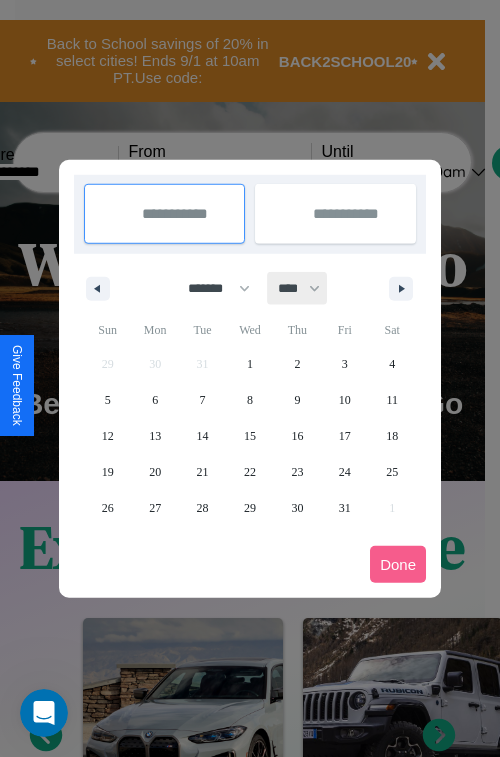 click on "**** **** **** **** **** **** **** **** **** **** **** **** **** **** **** **** **** **** **** **** **** **** **** **** **** **** **** **** **** **** **** **** **** **** **** **** **** **** **** **** **** **** **** **** **** **** **** **** **** **** **** **** **** **** **** **** **** **** **** **** **** **** **** **** **** **** **** **** **** **** **** **** **** **** **** **** **** **** **** **** **** **** **** **** **** **** **** **** **** **** **** **** **** **** **** **** **** **** **** **** **** **** **** **** **** **** **** **** **** **** **** **** **** **** **** **** **** **** **** **** ****" at bounding box center [298, 288] 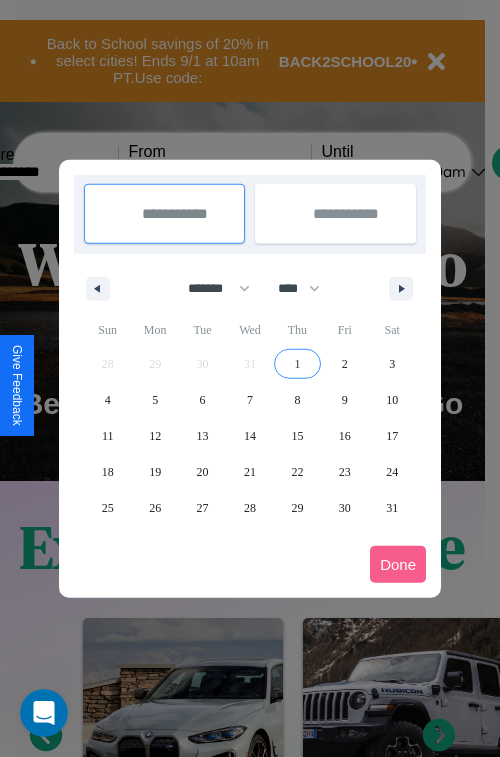 click on "1" at bounding box center (297, 364) 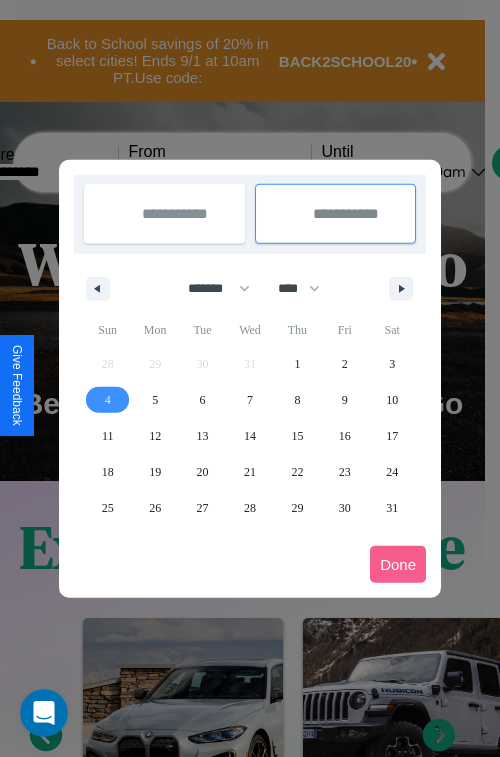 click on "4" at bounding box center (108, 400) 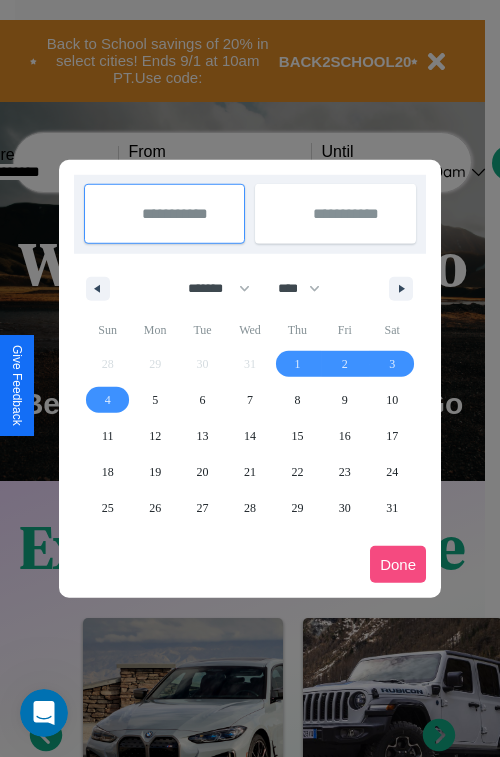 click on "Done" at bounding box center (398, 564) 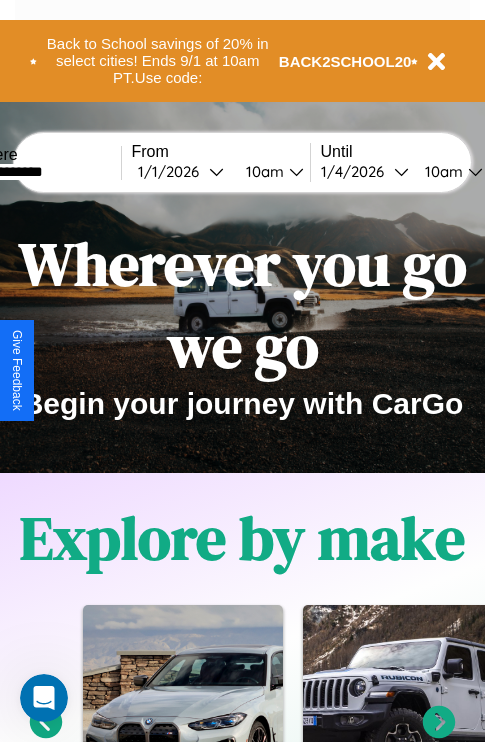 scroll, scrollTop: 0, scrollLeft: 64, axis: horizontal 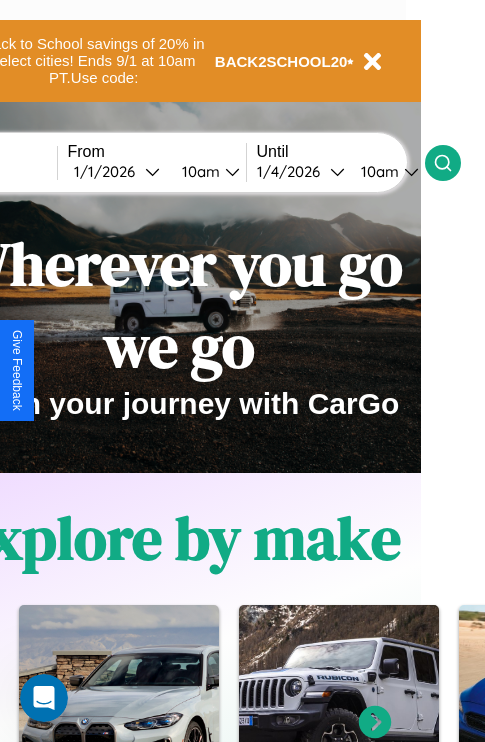 click 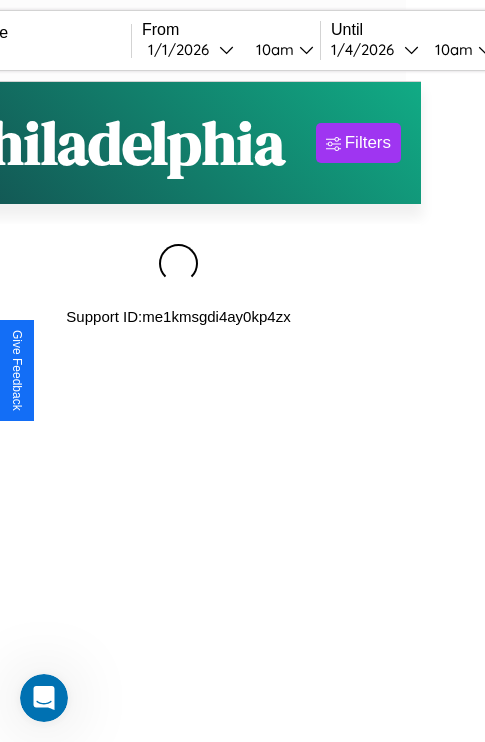 scroll, scrollTop: 0, scrollLeft: 0, axis: both 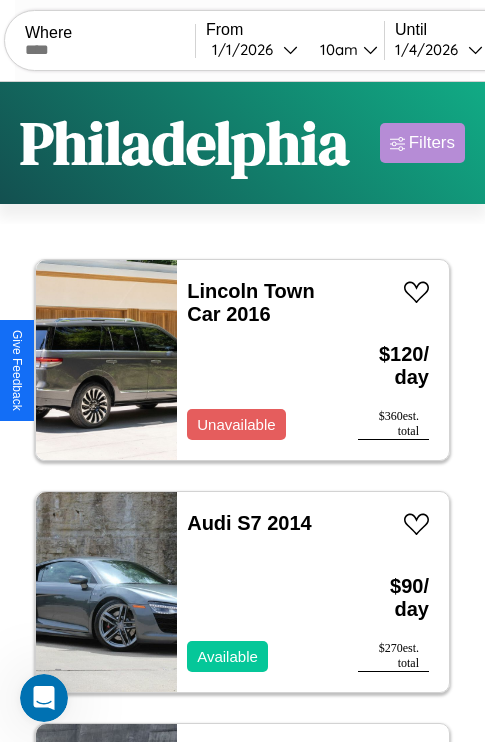 click on "Filters" at bounding box center (432, 143) 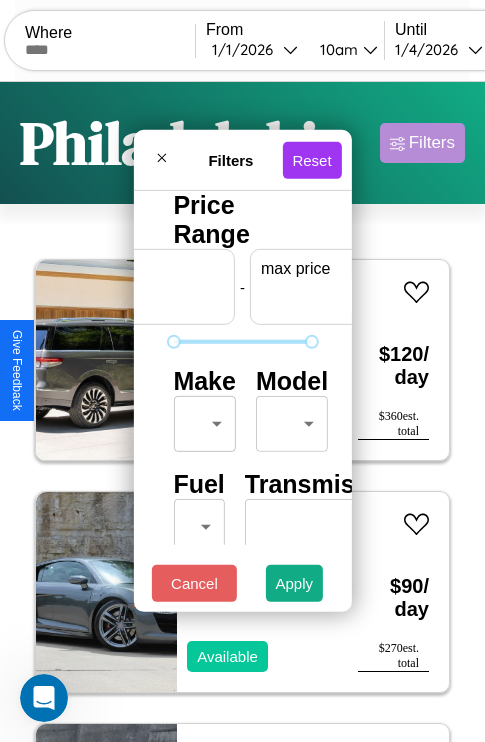 scroll, scrollTop: 0, scrollLeft: 124, axis: horizontal 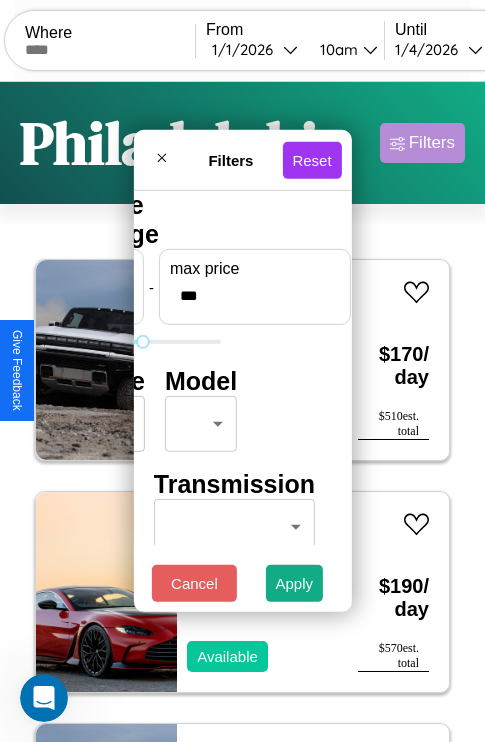 type on "***" 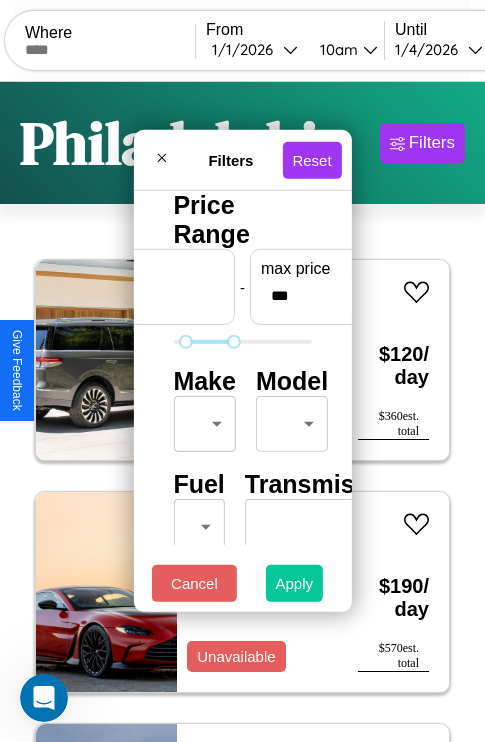 type on "**" 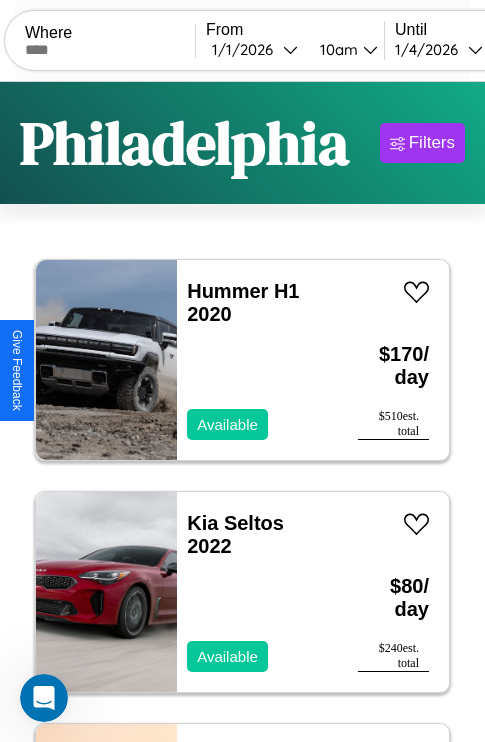 scroll, scrollTop: 95, scrollLeft: 0, axis: vertical 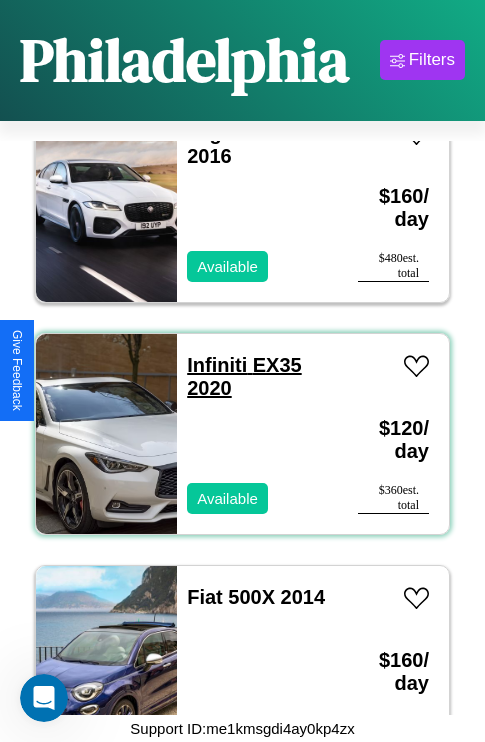 click on "Infiniti   EX35   2020" at bounding box center [244, 376] 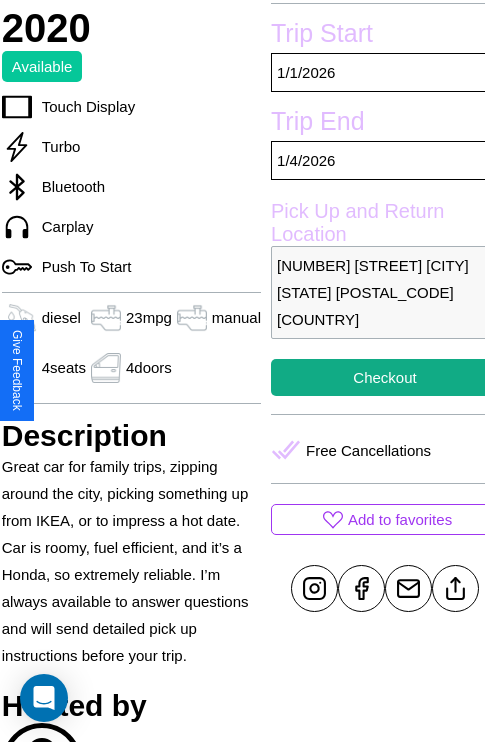 scroll, scrollTop: 435, scrollLeft: 72, axis: both 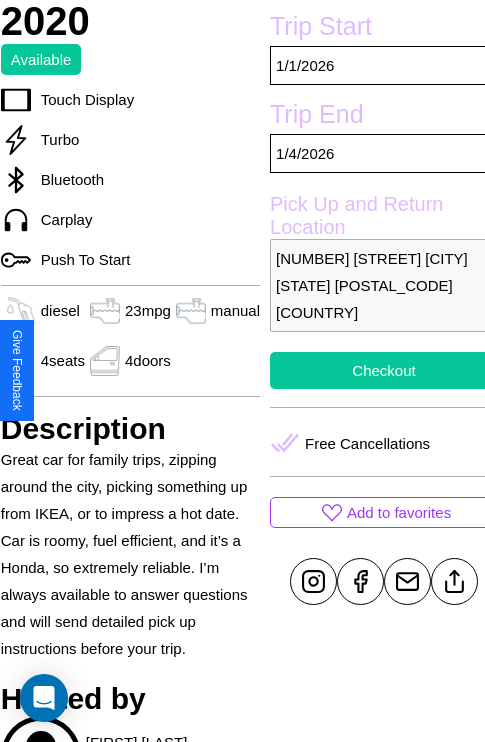 click on "Checkout" at bounding box center [384, 370] 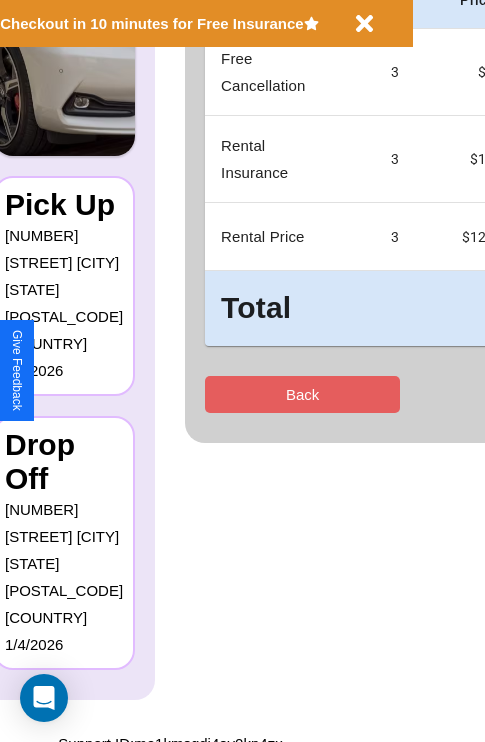 scroll, scrollTop: 0, scrollLeft: 0, axis: both 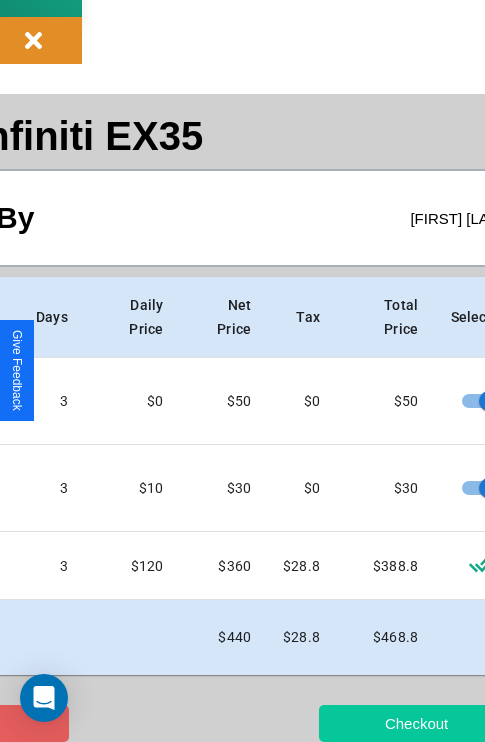 click on "Checkout" at bounding box center (416, 723) 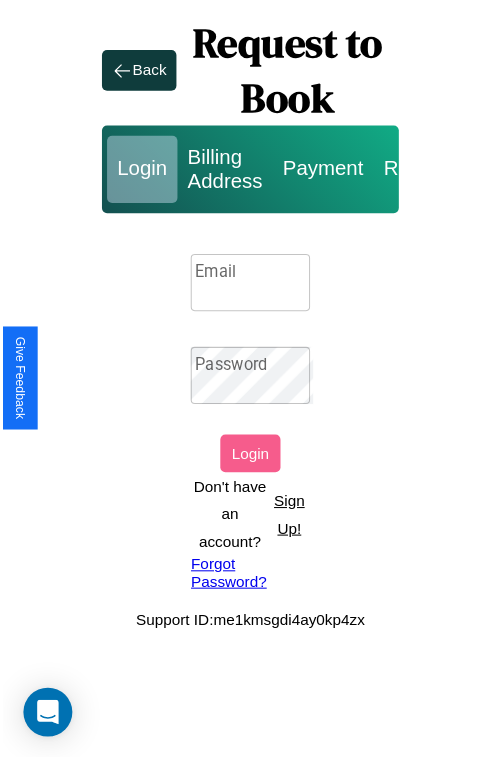 scroll, scrollTop: 0, scrollLeft: 0, axis: both 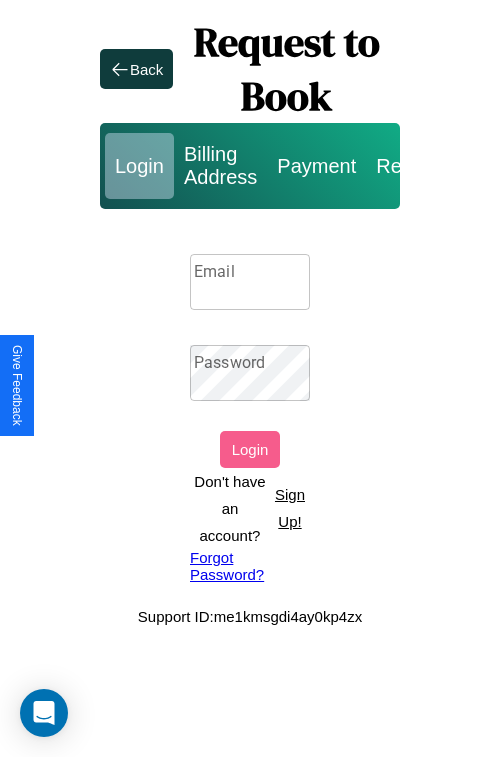 click on "Email" at bounding box center (250, 282) 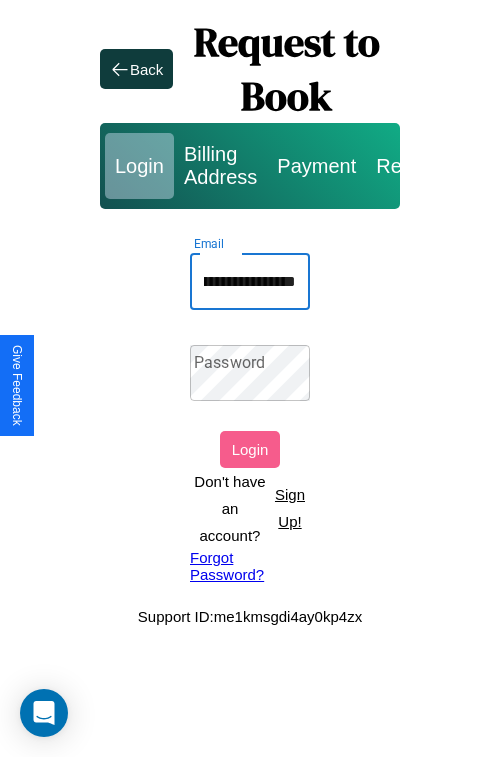 scroll, scrollTop: 0, scrollLeft: 121, axis: horizontal 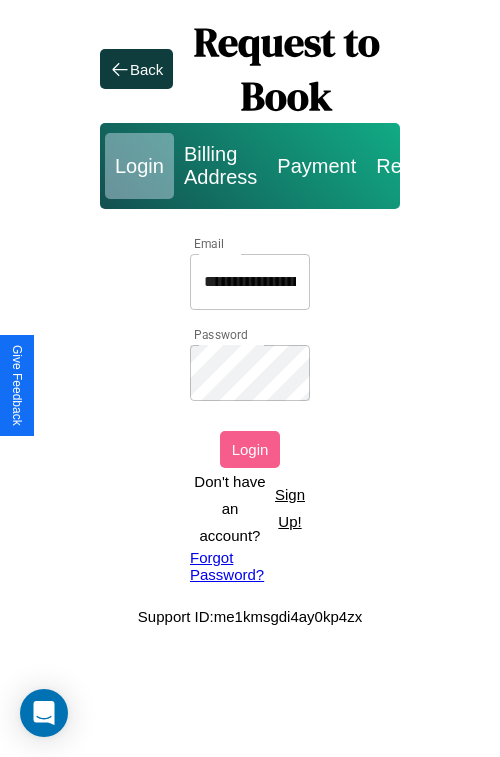 click on "Login" at bounding box center [250, 449] 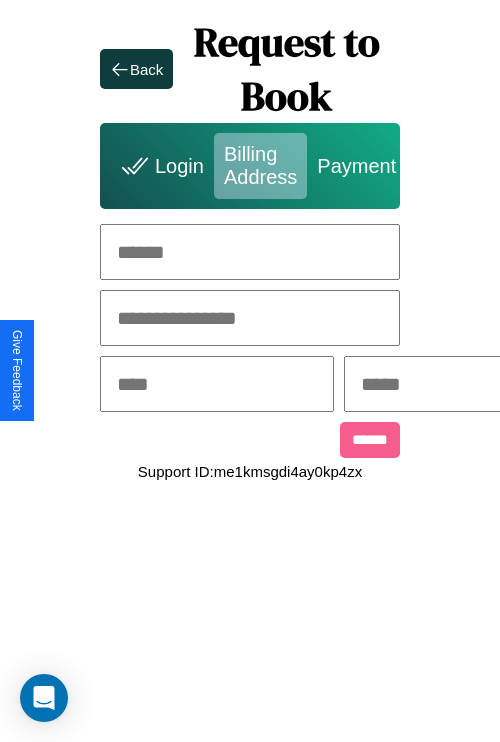 click at bounding box center [250, 252] 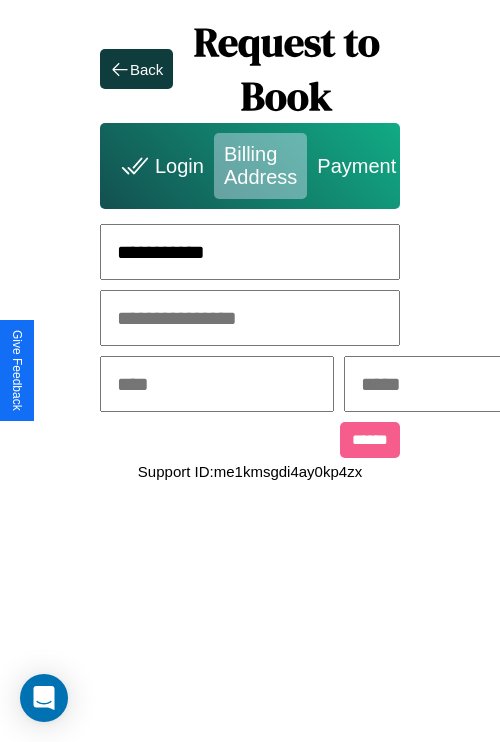 type on "**********" 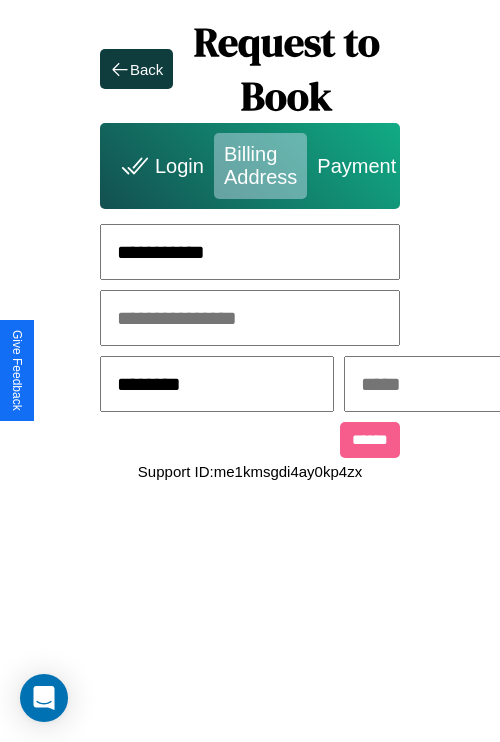 type on "********" 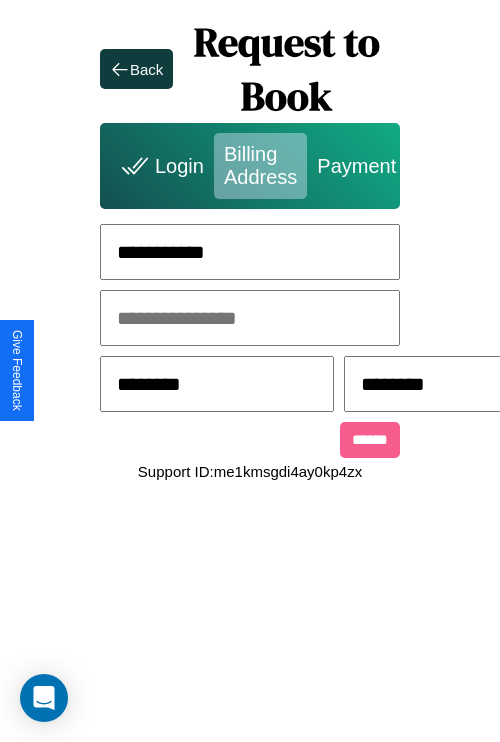 scroll, scrollTop: 0, scrollLeft: 517, axis: horizontal 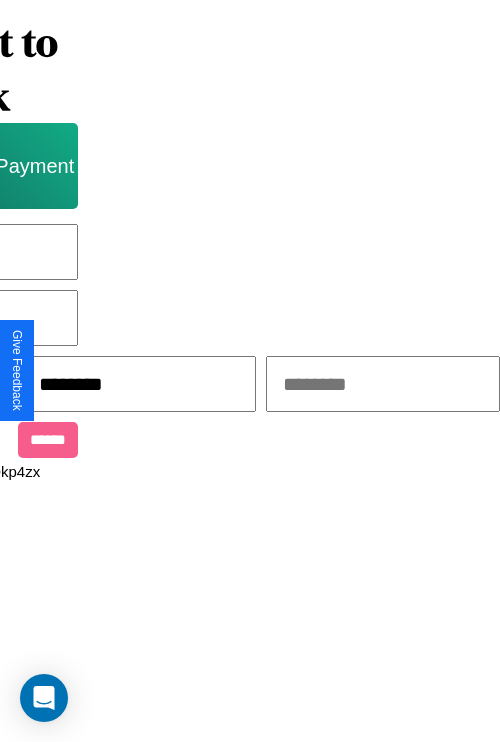 type on "********" 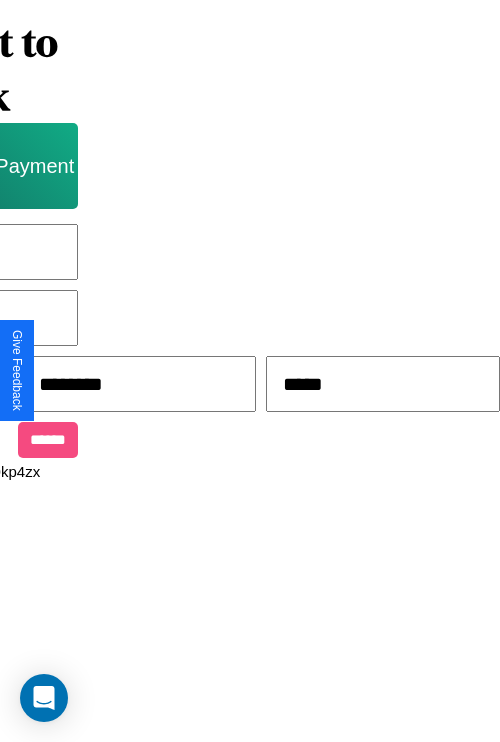 type on "*****" 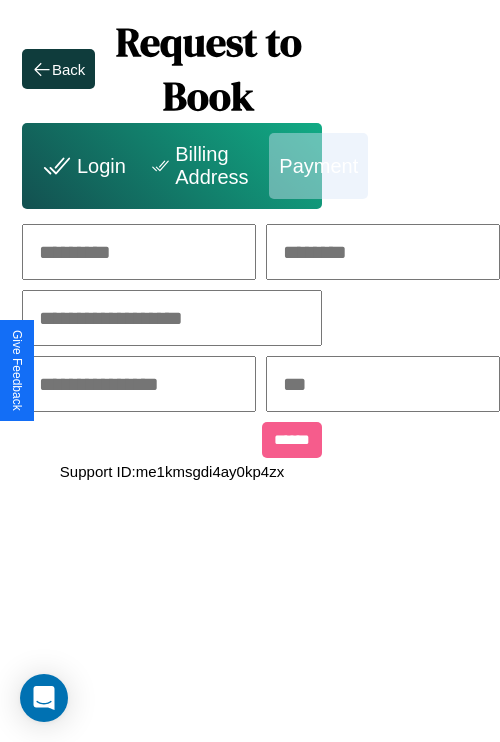 scroll, scrollTop: 0, scrollLeft: 208, axis: horizontal 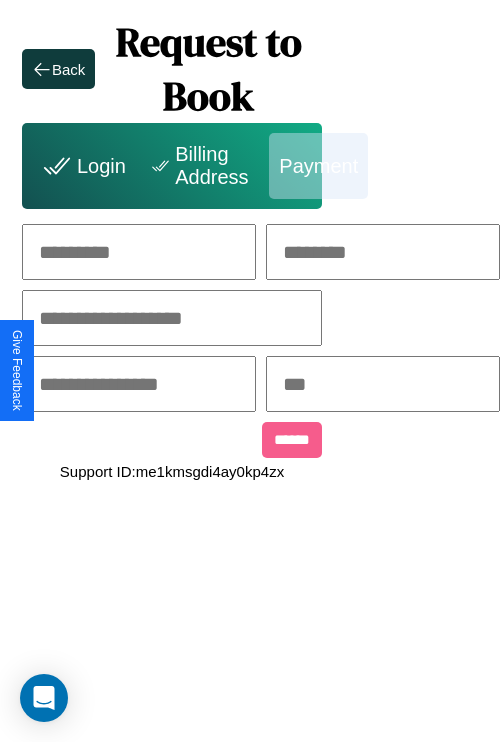 click at bounding box center (139, 252) 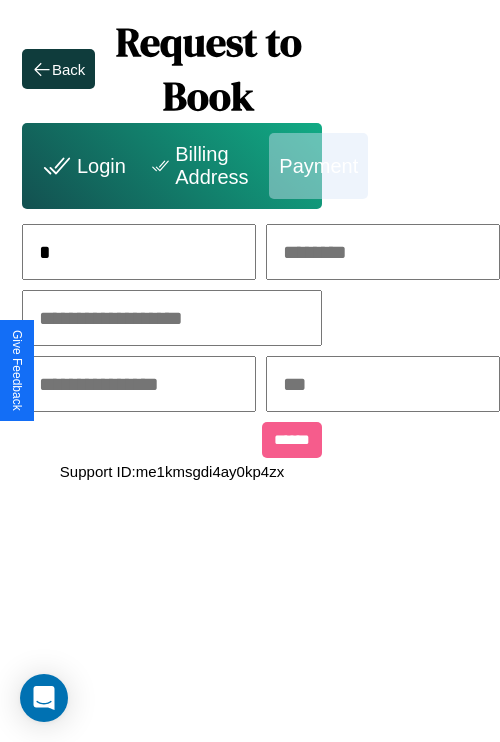 scroll, scrollTop: 0, scrollLeft: 127, axis: horizontal 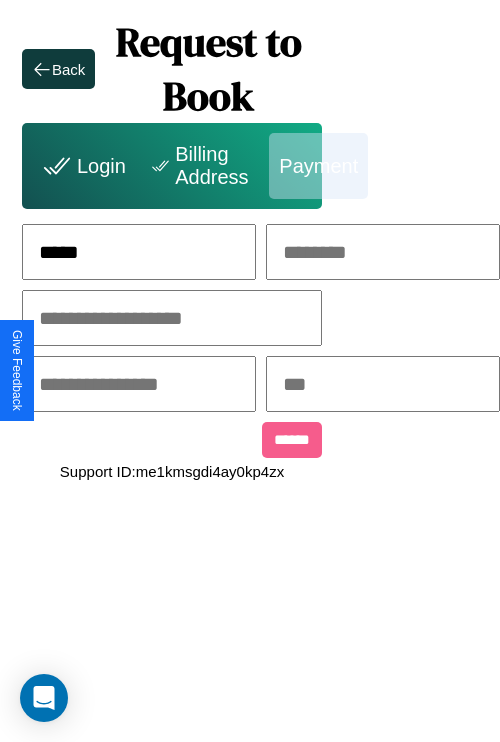 type on "*****" 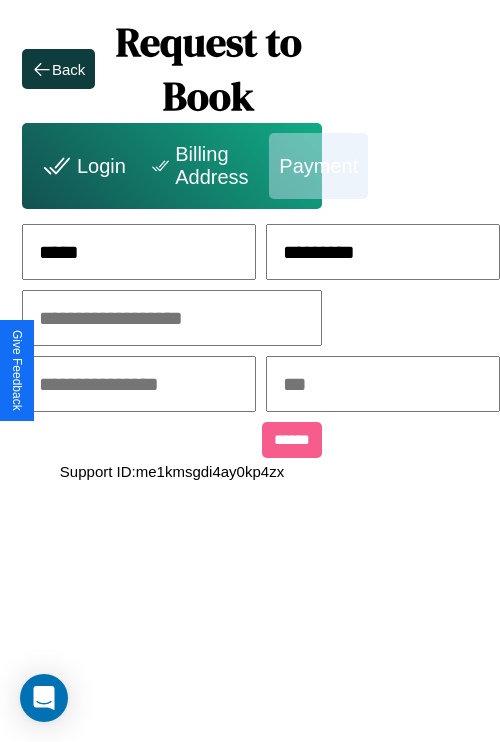 type on "*********" 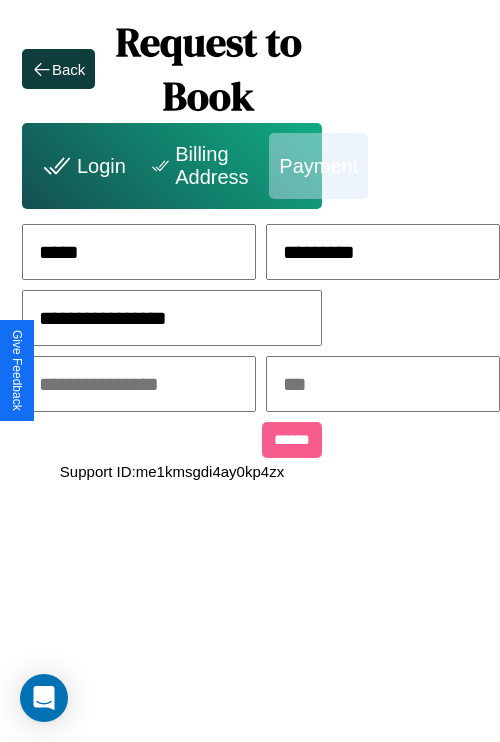 type on "**********" 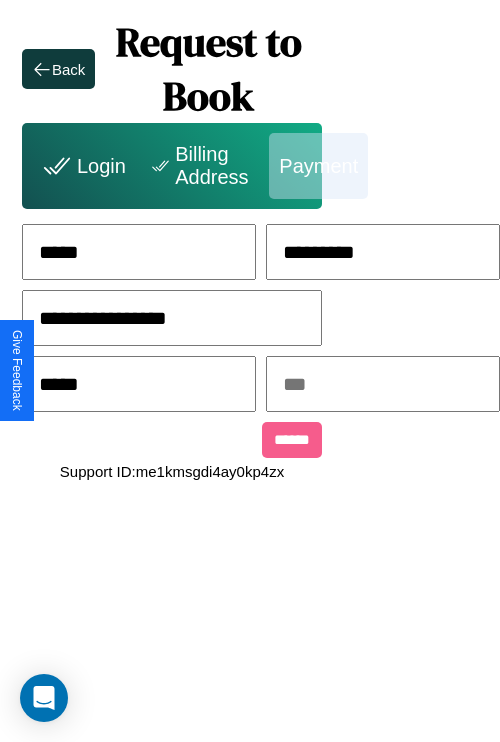 type on "*****" 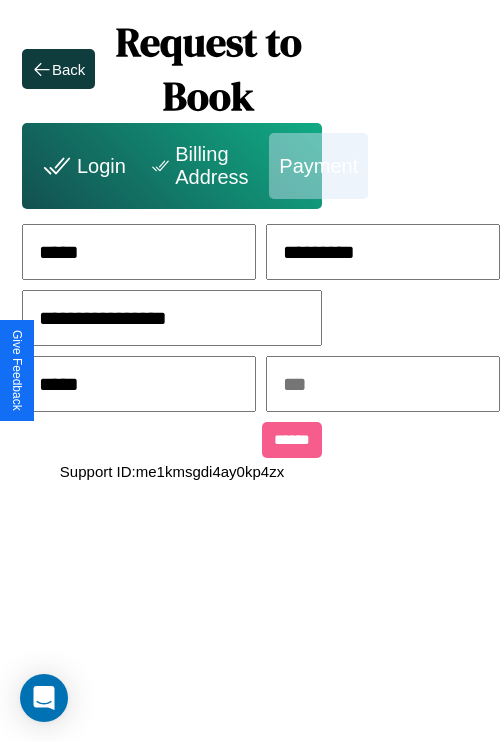 click at bounding box center [383, 384] 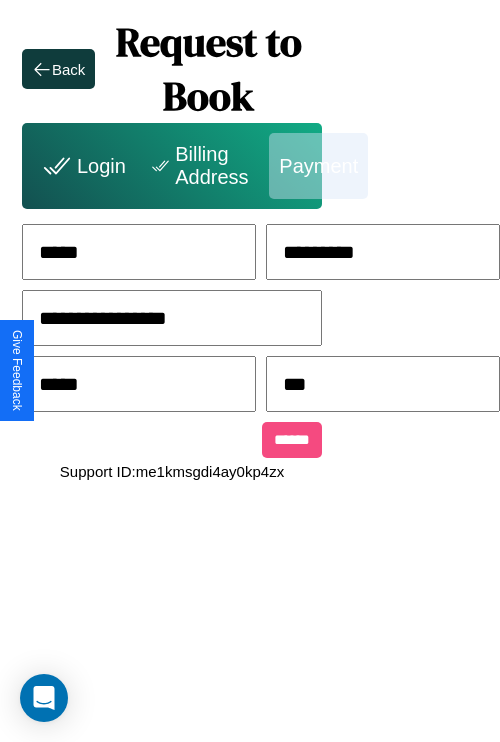 type on "***" 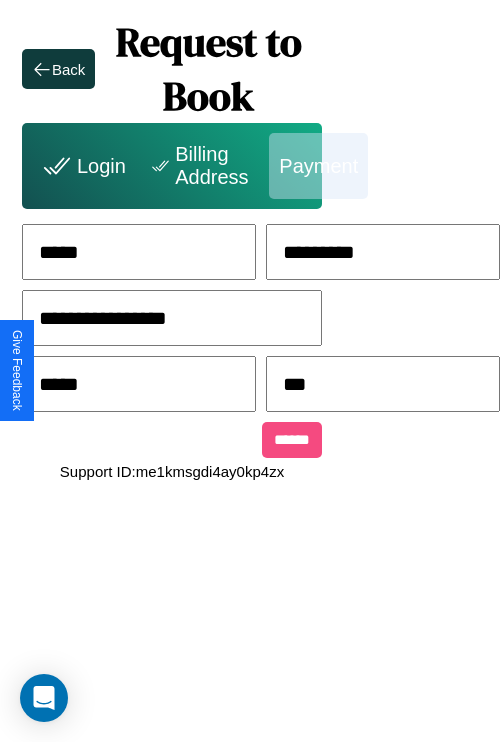 click on "******" at bounding box center (292, 440) 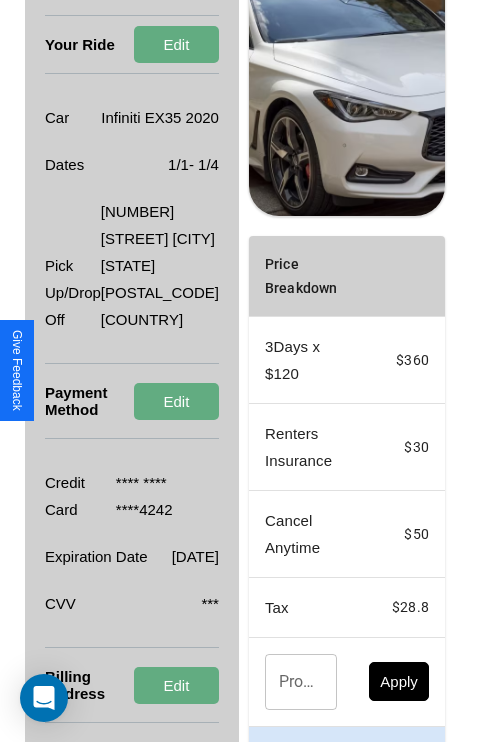 scroll, scrollTop: 482, scrollLeft: 72, axis: both 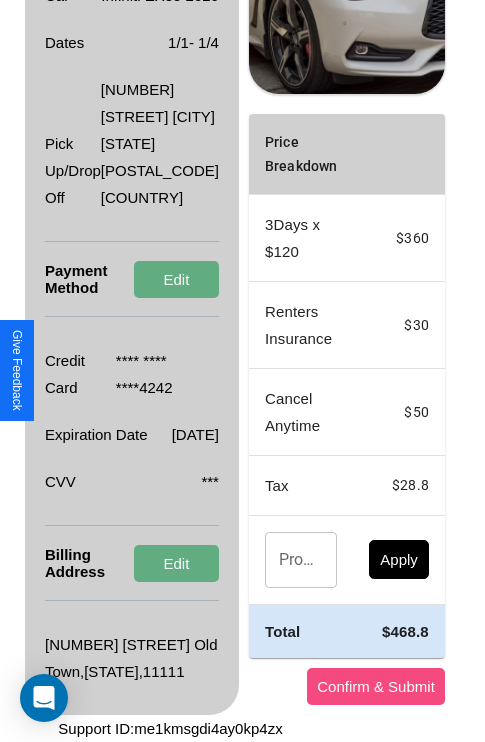 click on "Confirm & Submit" at bounding box center [376, 686] 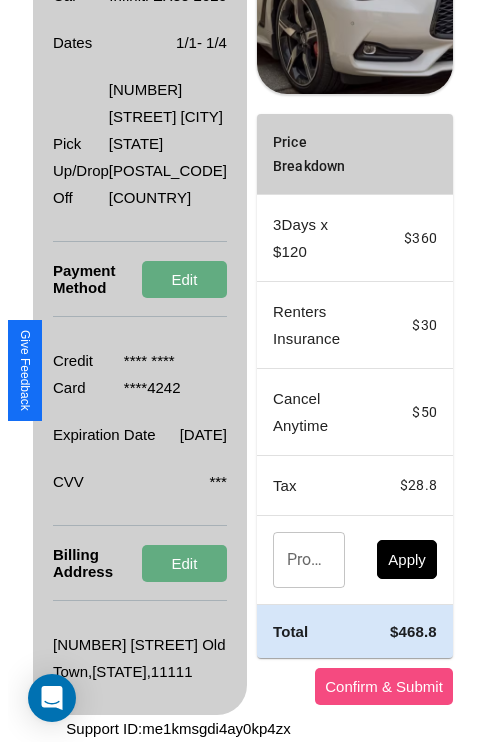 scroll, scrollTop: 0, scrollLeft: 72, axis: horizontal 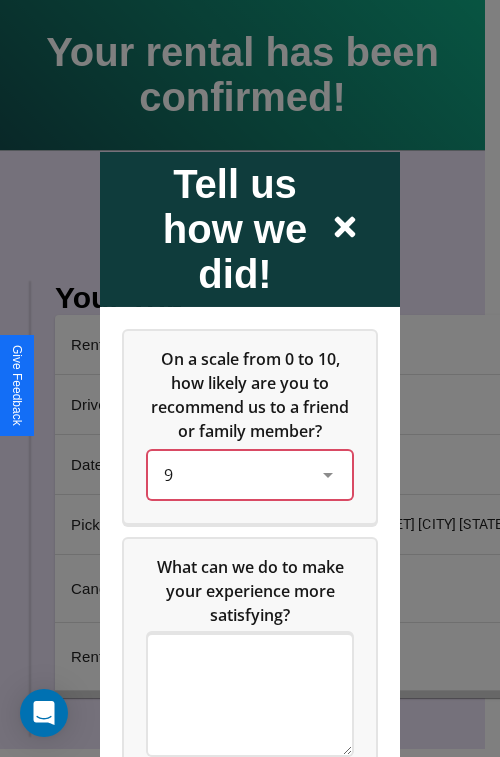 click on "9" at bounding box center (234, 474) 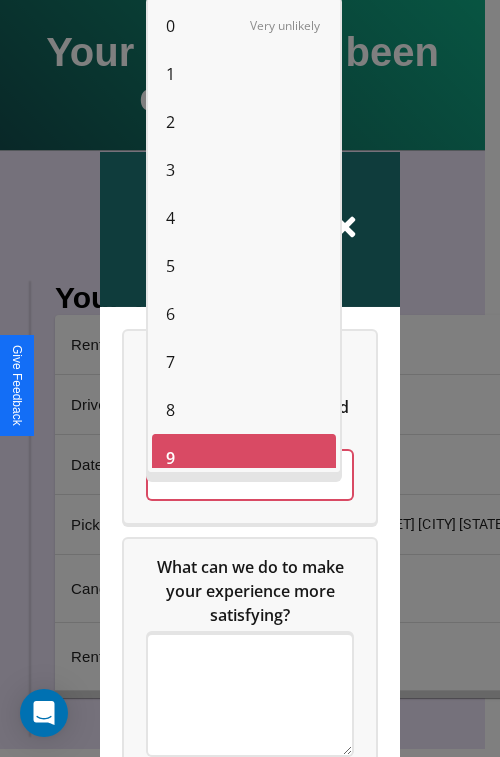 scroll, scrollTop: 14, scrollLeft: 0, axis: vertical 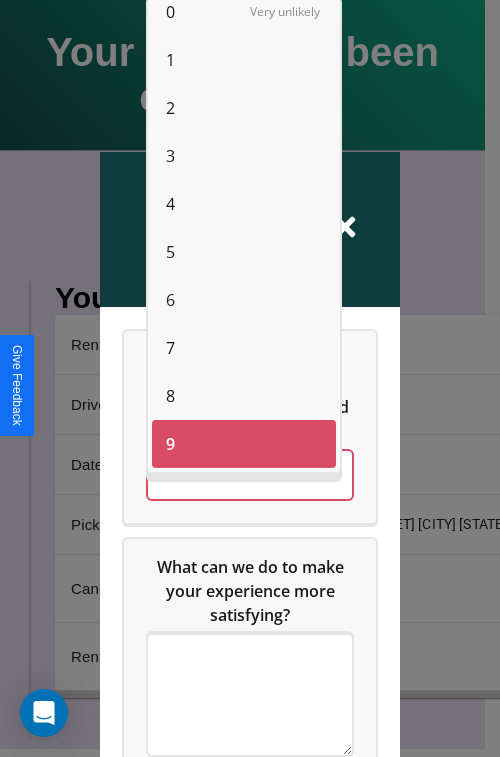 click on "8" at bounding box center [170, 396] 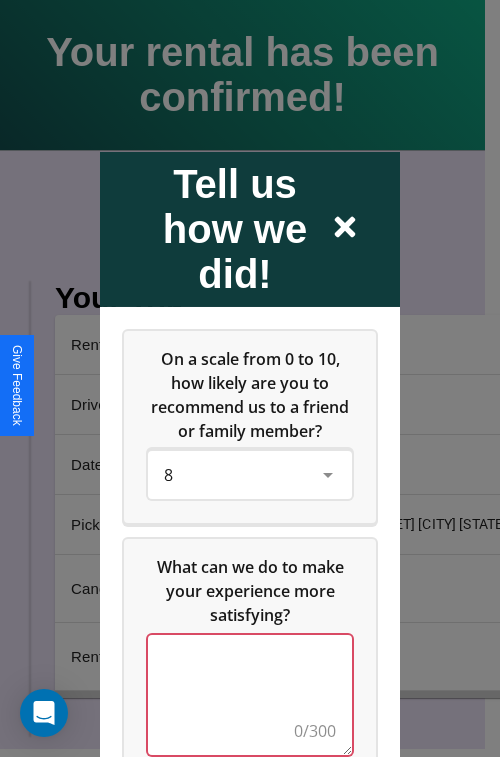 click at bounding box center [250, 694] 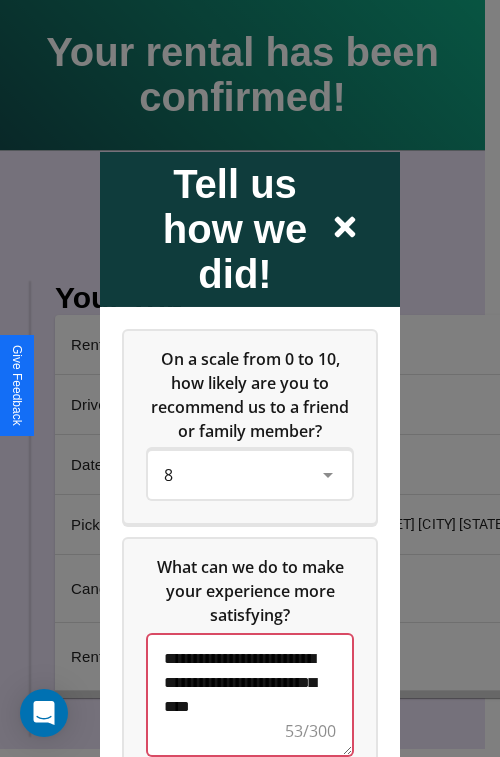 scroll, scrollTop: 5, scrollLeft: 0, axis: vertical 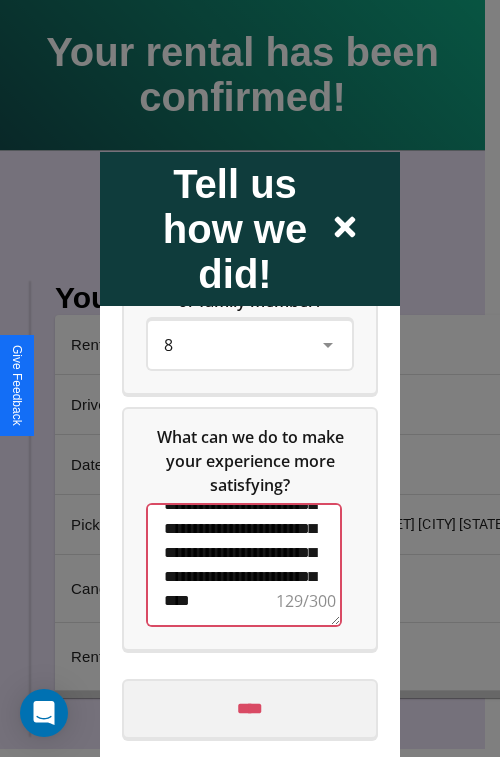 type on "**********" 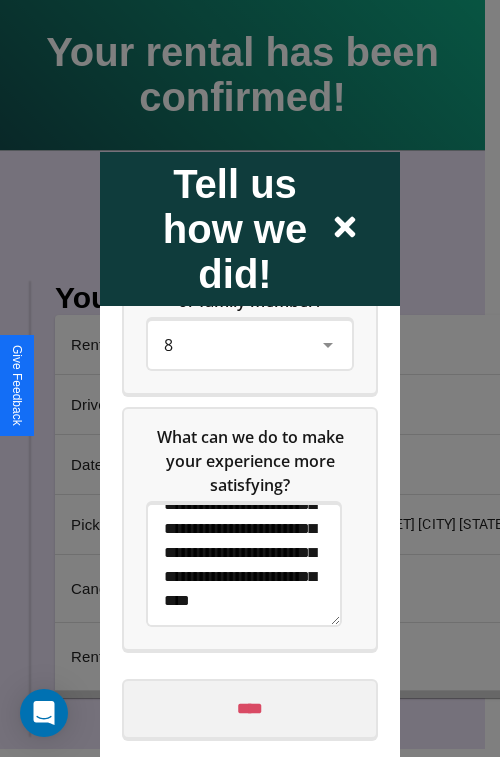 click on "****" at bounding box center [250, 708] 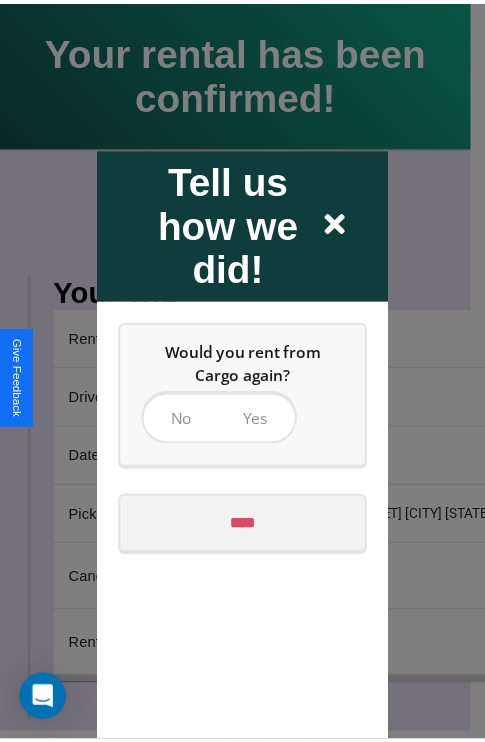 scroll, scrollTop: 0, scrollLeft: 0, axis: both 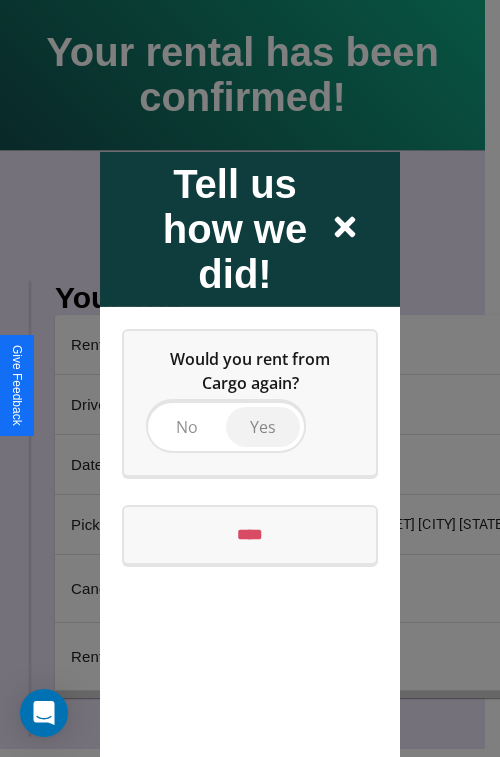 click on "Yes" at bounding box center (263, 426) 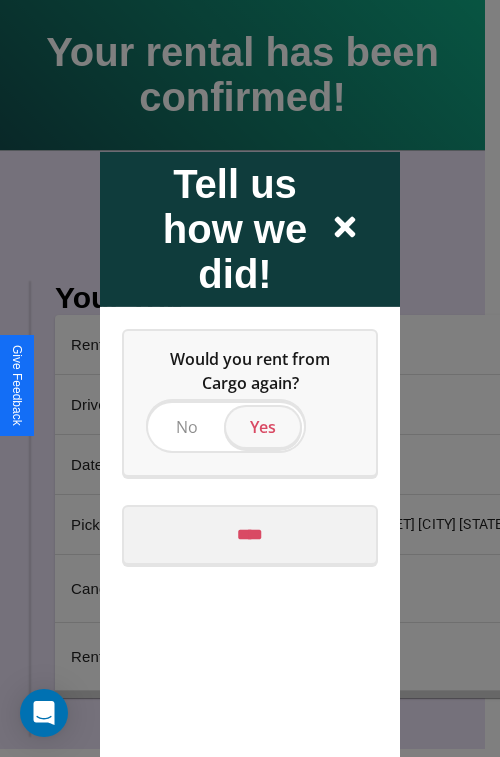 click on "****" at bounding box center (250, 534) 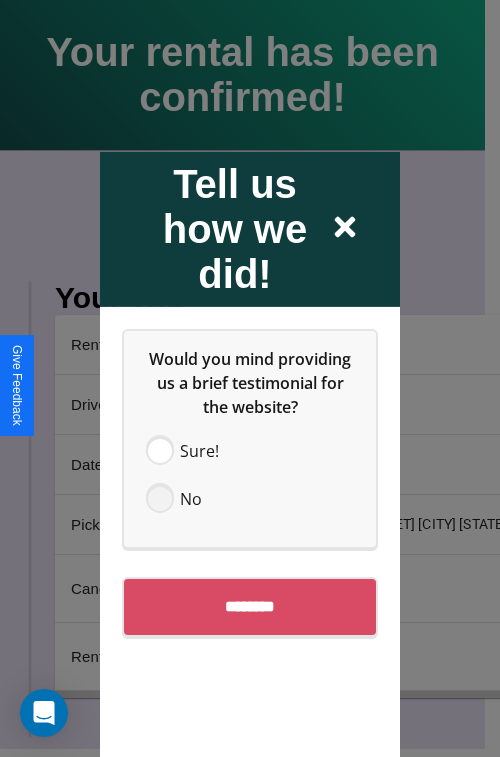 click at bounding box center [160, 498] 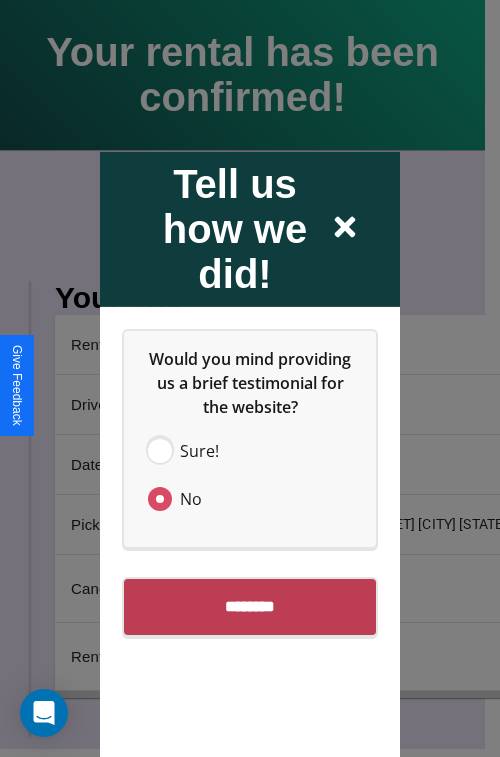 click on "********" at bounding box center [250, 606] 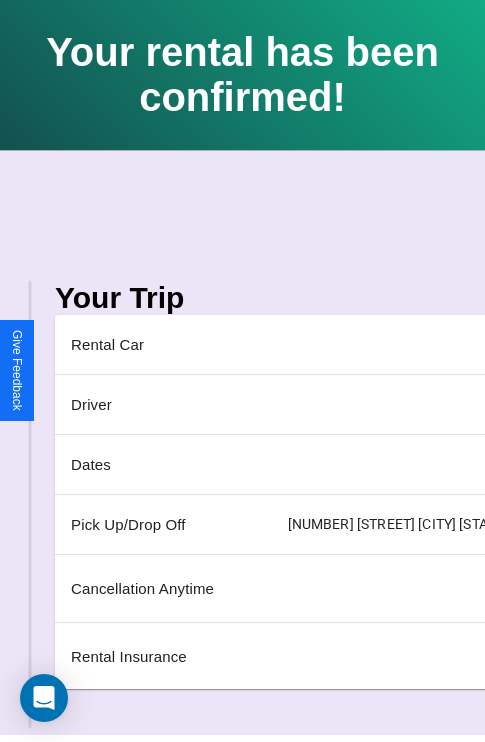 scroll, scrollTop: 0, scrollLeft: 235, axis: horizontal 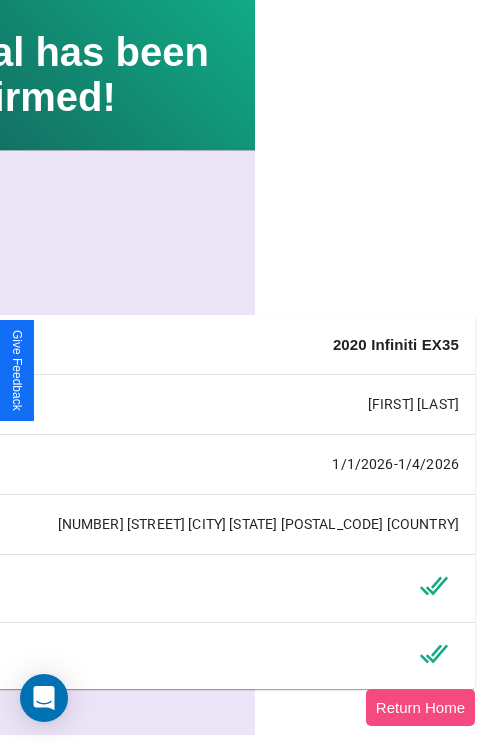 click on "Return Home" at bounding box center [420, 707] 